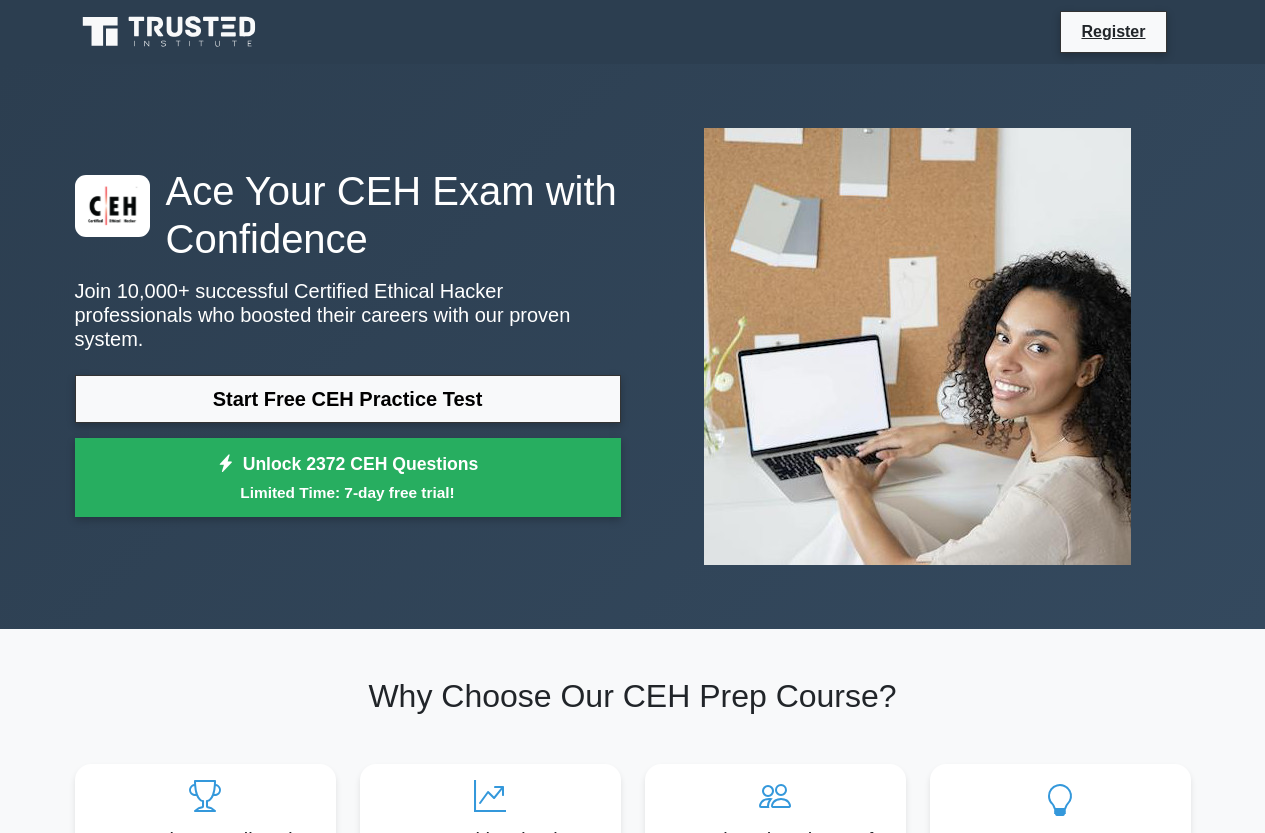 scroll, scrollTop: 0, scrollLeft: 0, axis: both 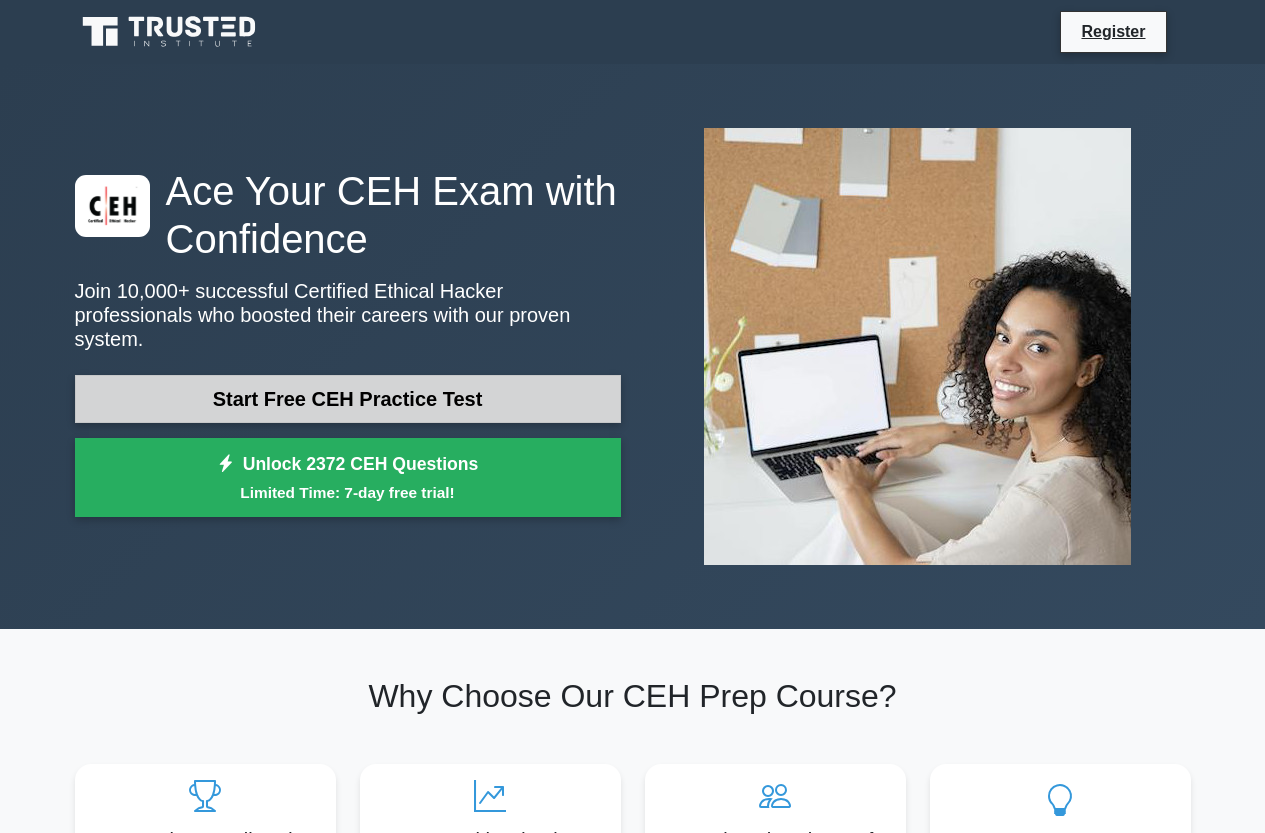 click on "Start Free CEH Practice Test" at bounding box center [348, 399] 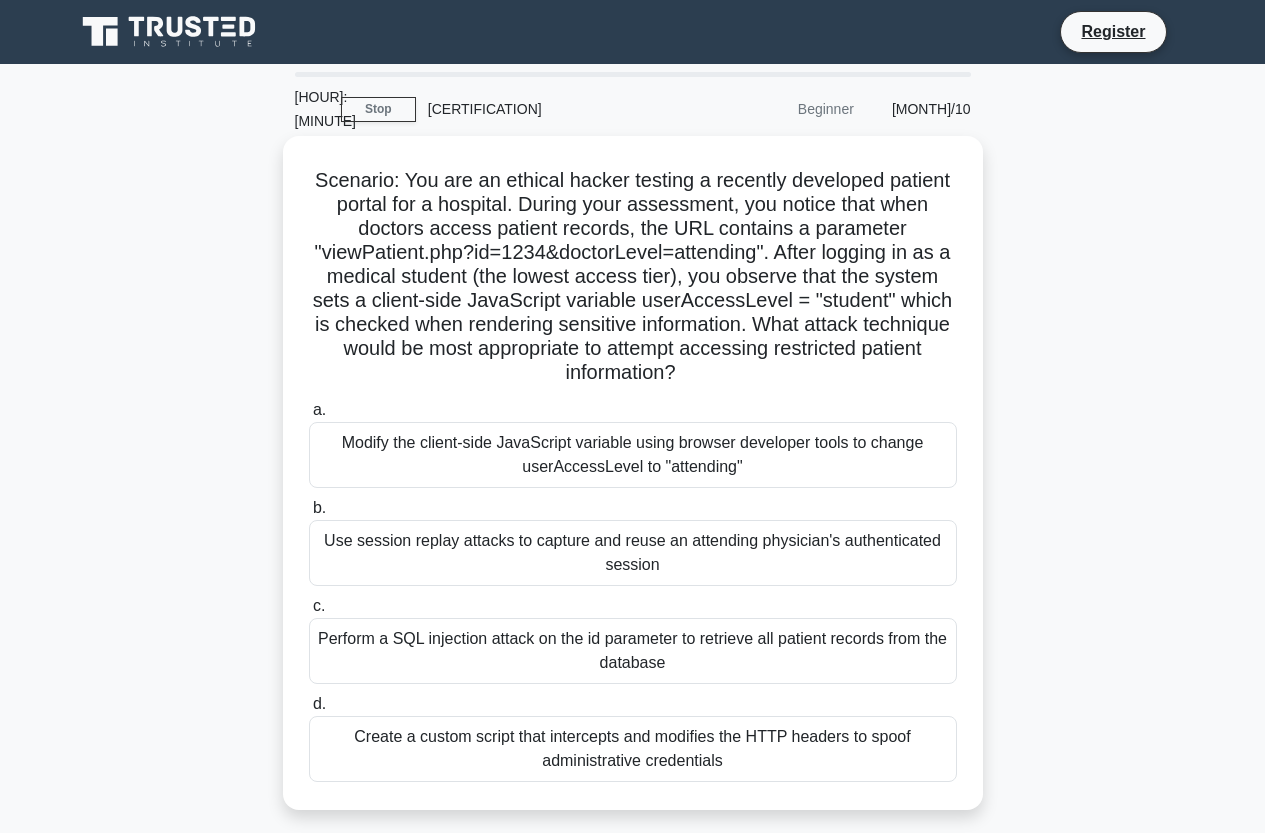 scroll, scrollTop: 0, scrollLeft: 0, axis: both 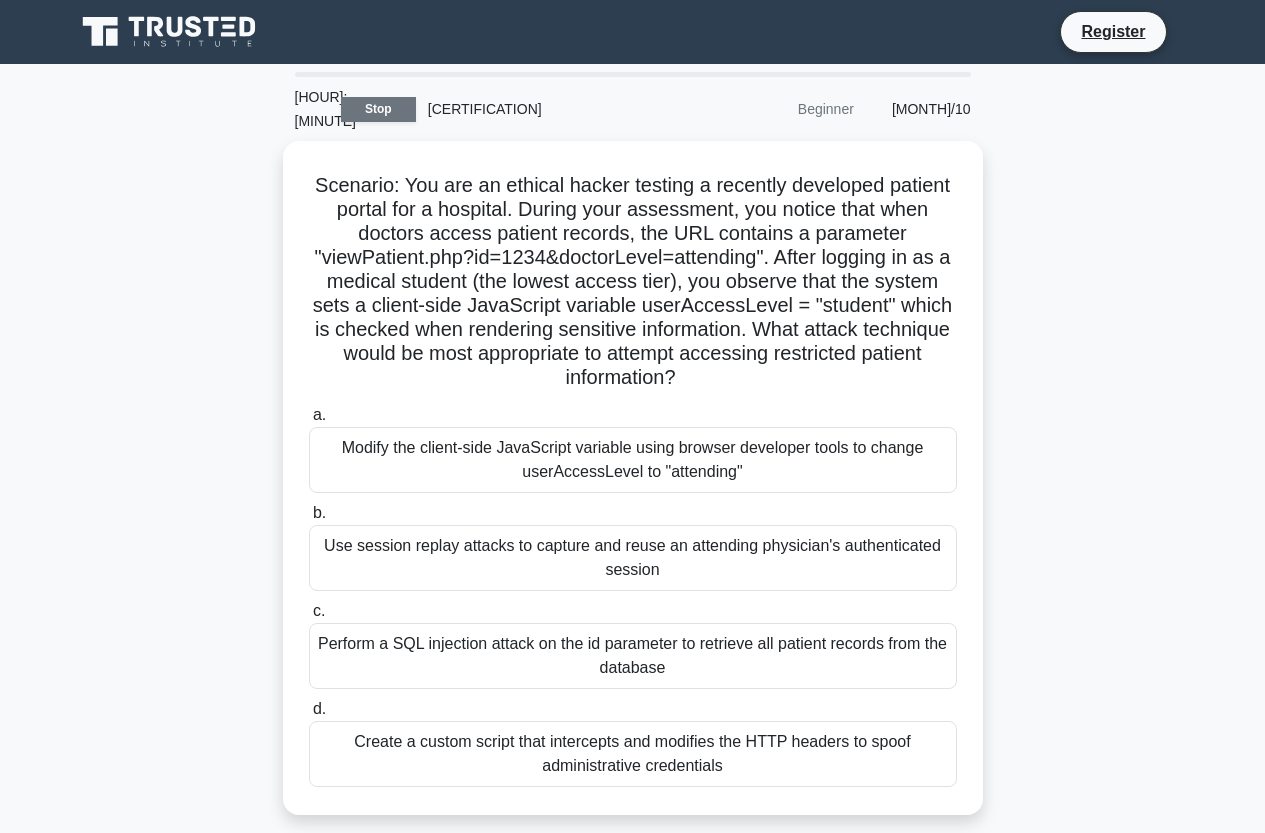 click on "Stop" at bounding box center (378, 109) 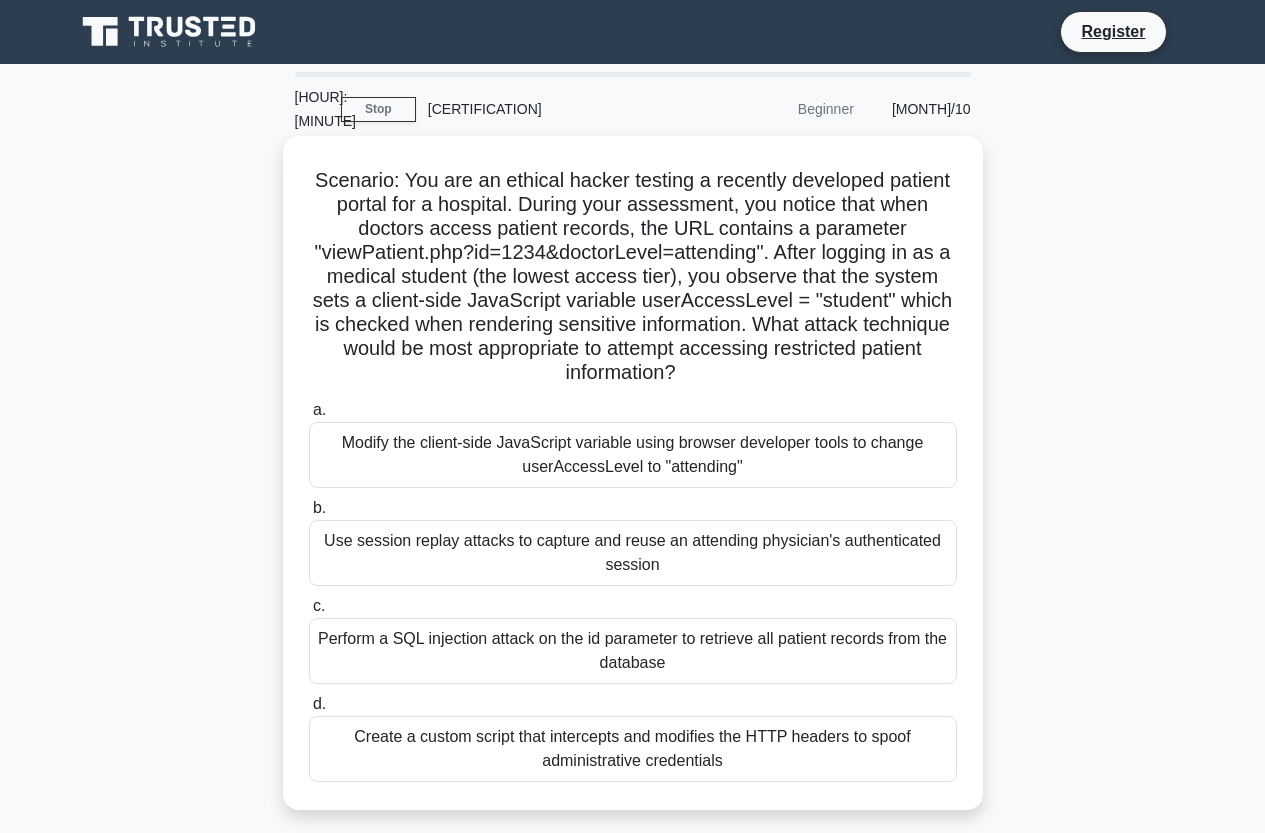 click on "Use session replay attacks to capture and reuse an attending physician's authenticated session" at bounding box center [633, 553] 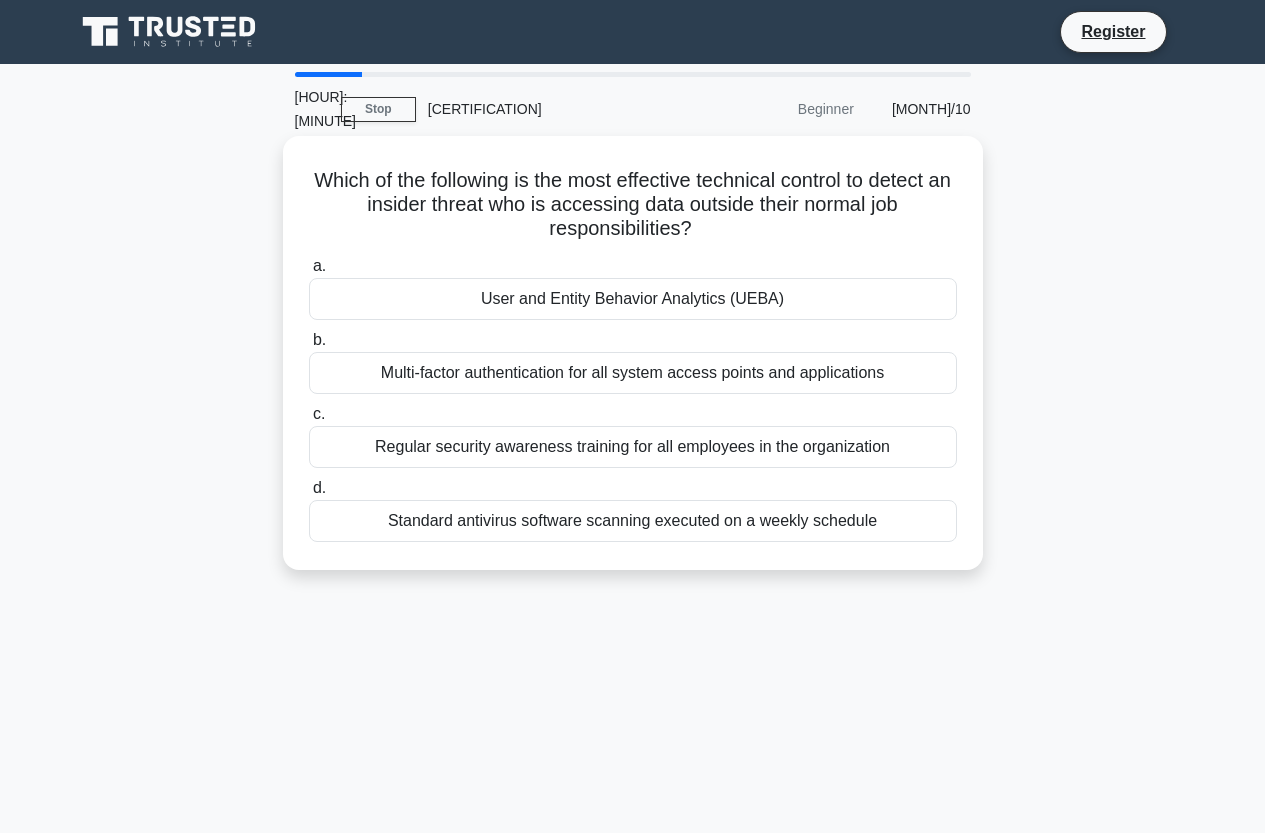 click on "Multi-factor authentication for all system access points and applications" at bounding box center [633, 373] 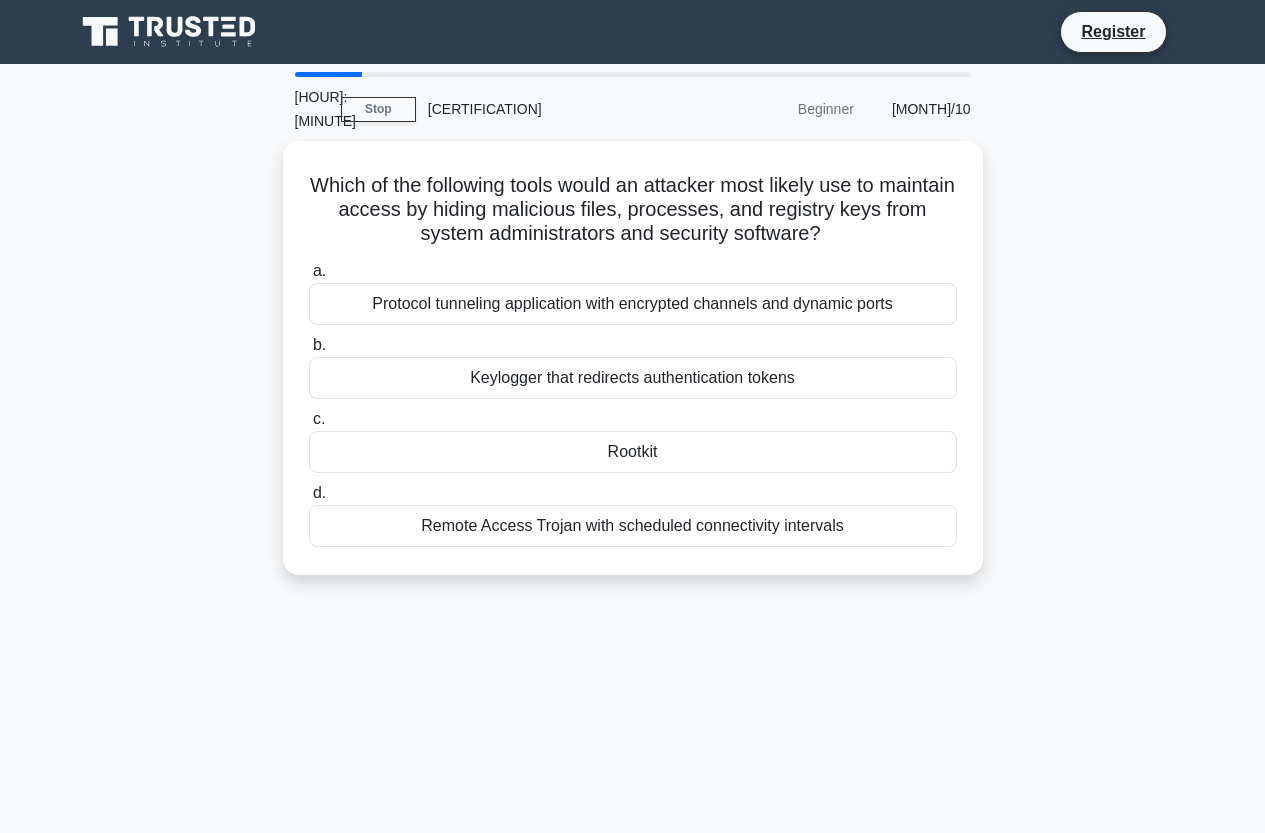 click on "Keylogger that redirects authentication tokens" at bounding box center [633, 378] 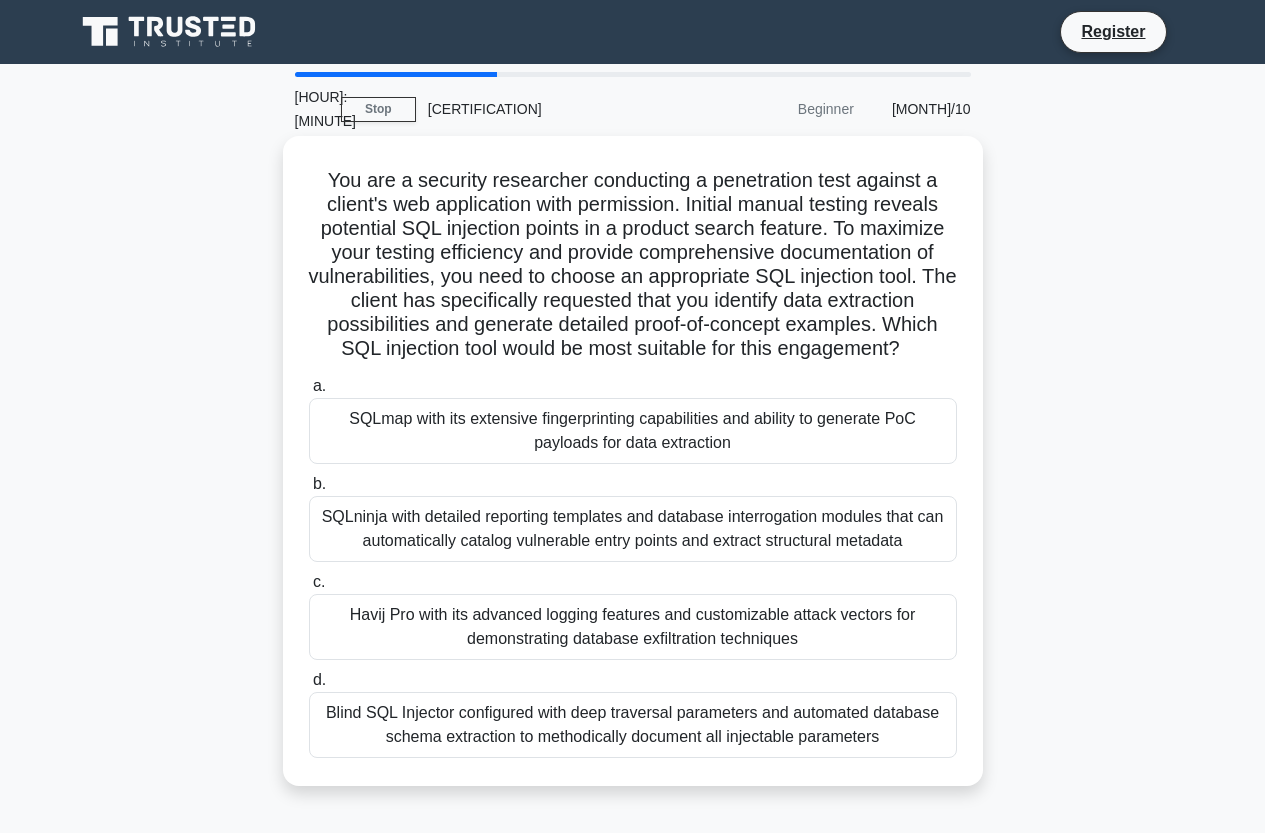 click on "SQLninja with detailed reporting templates and database interrogation modules that can automatically catalog vulnerable entry points and extract structural metadata" at bounding box center [633, 529] 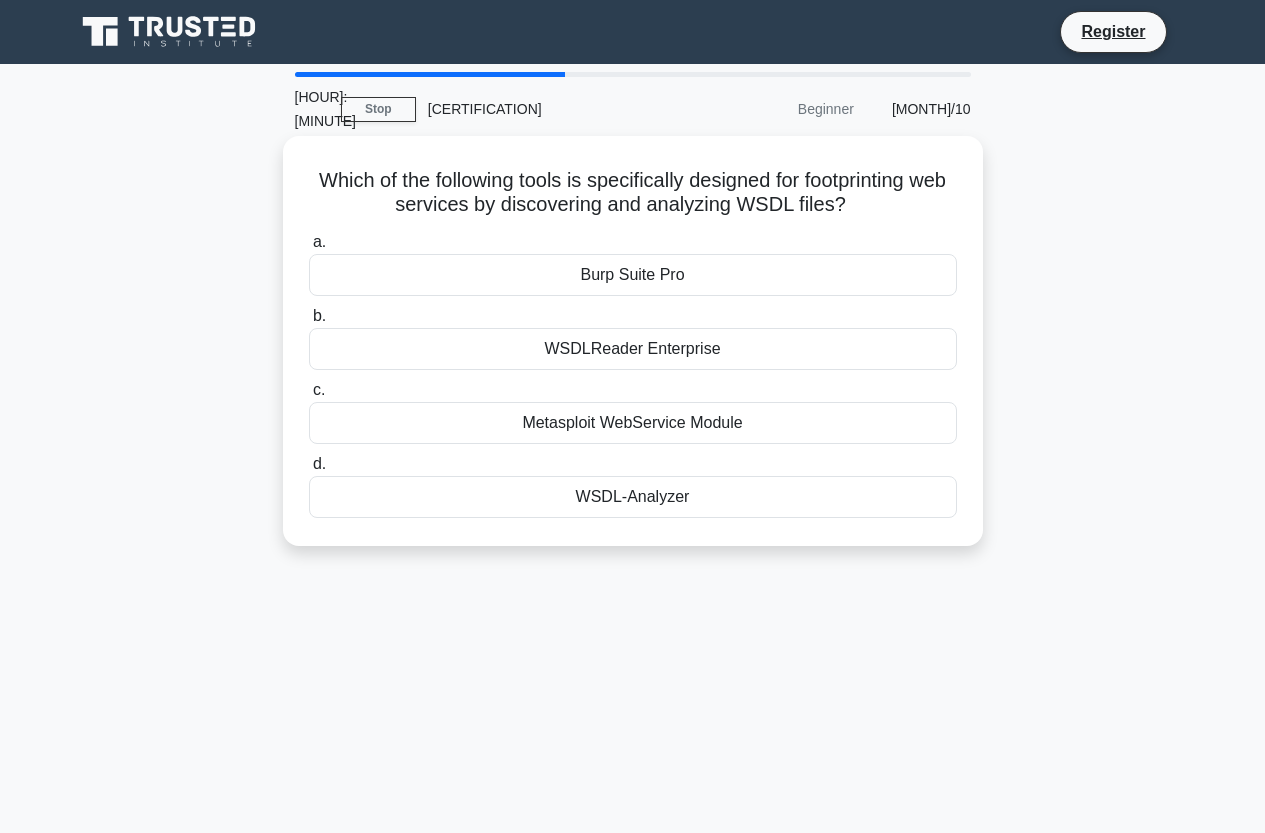click on "WSDL-Analyzer" at bounding box center [633, 497] 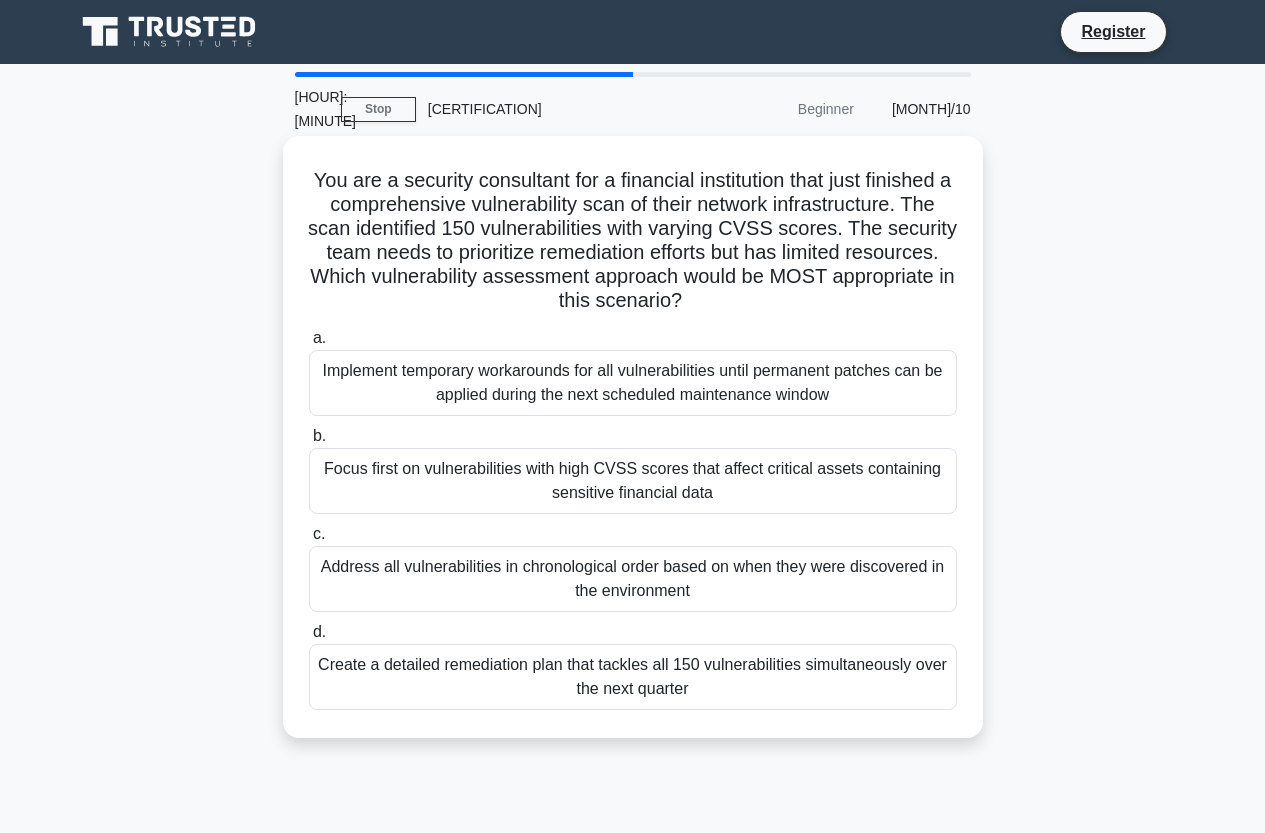 click on "Focus first on vulnerabilities with high CVSS scores that affect critical assets containing sensitive financial data" at bounding box center (633, 481) 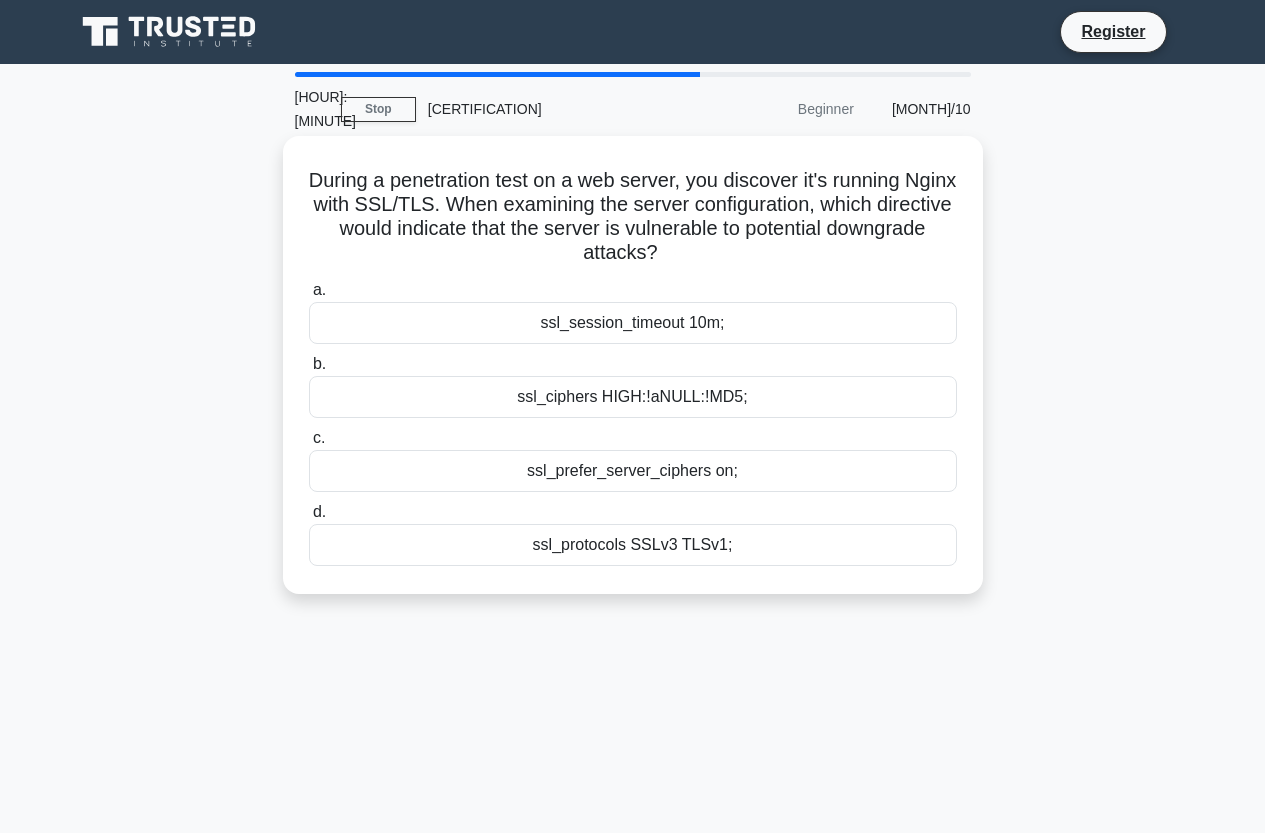 click on "ssl_protocols SSLv3 TLSv1;" at bounding box center [633, 545] 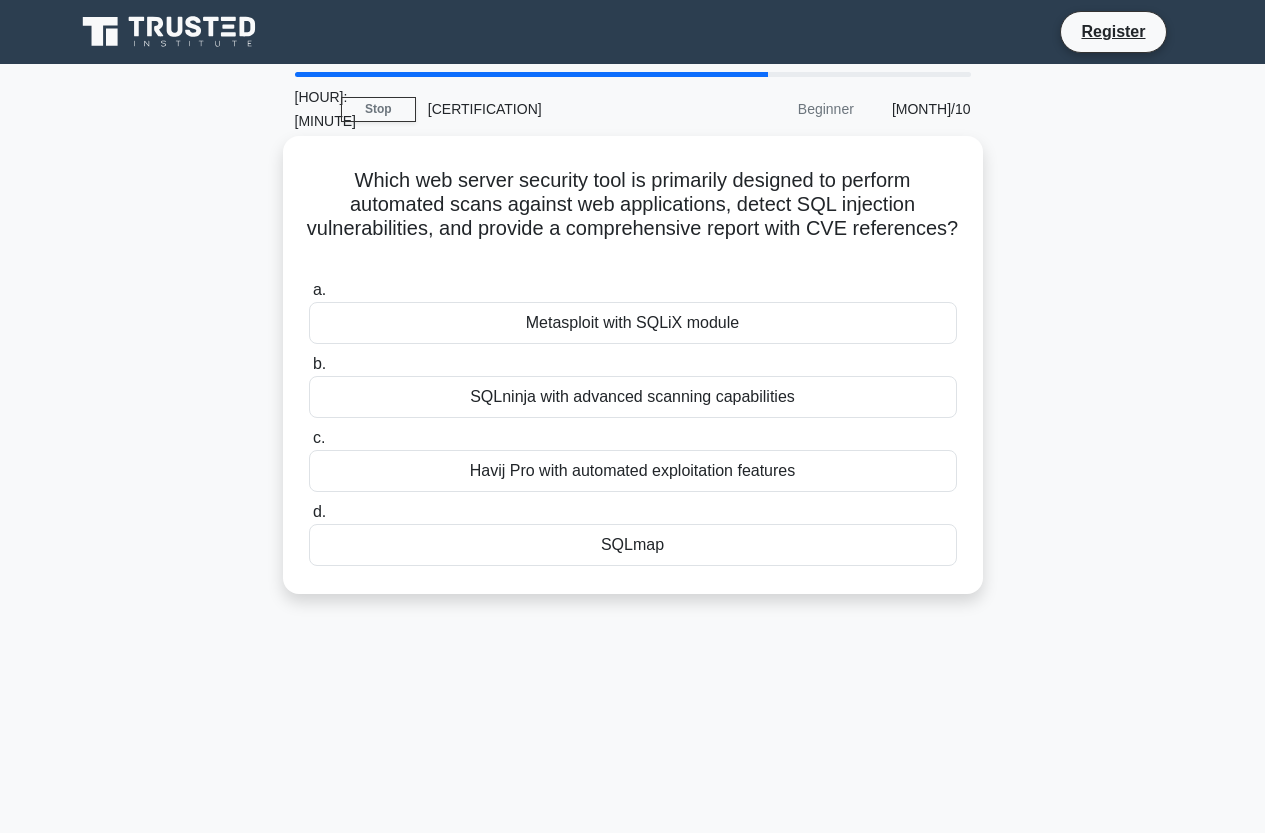 click on "Metasploit with SQLiX module" at bounding box center (633, 323) 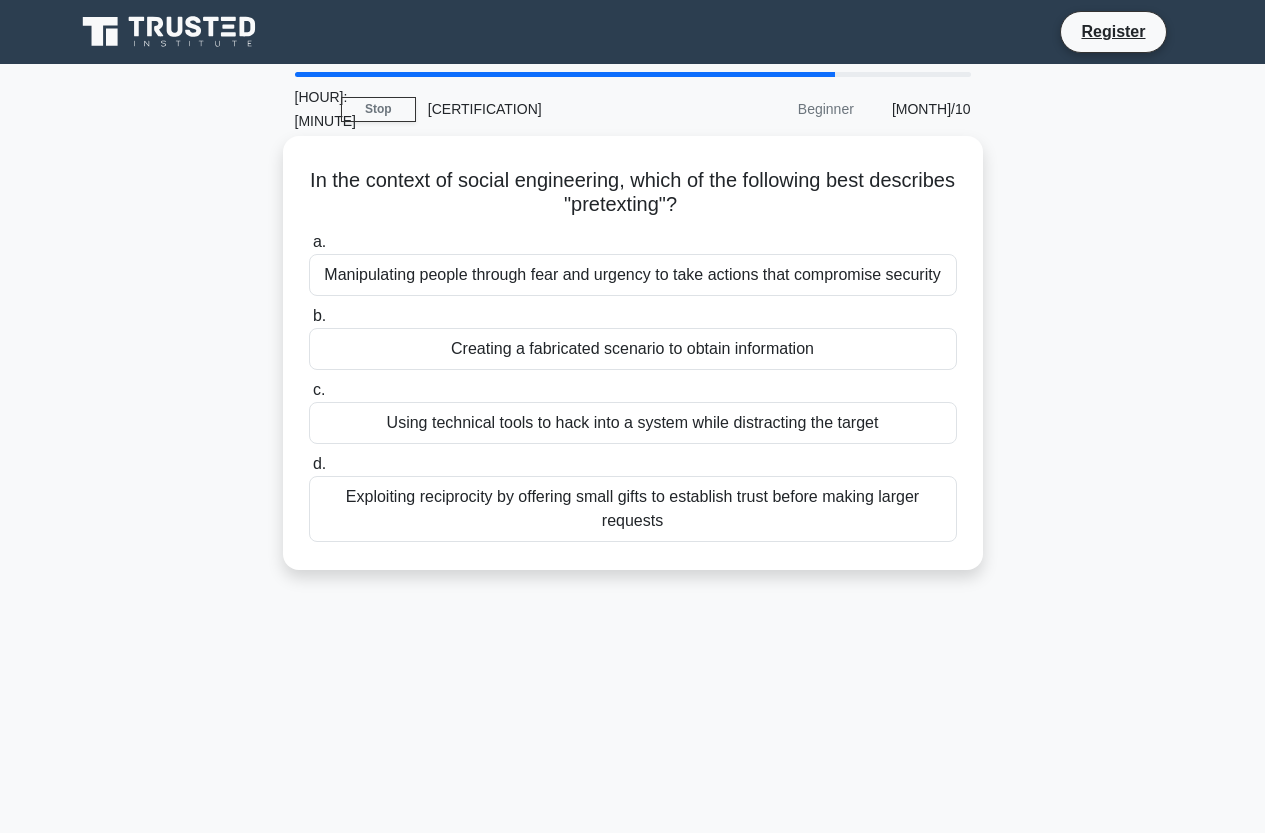 click on "Using technical tools to hack into a system while distracting the target" at bounding box center [633, 423] 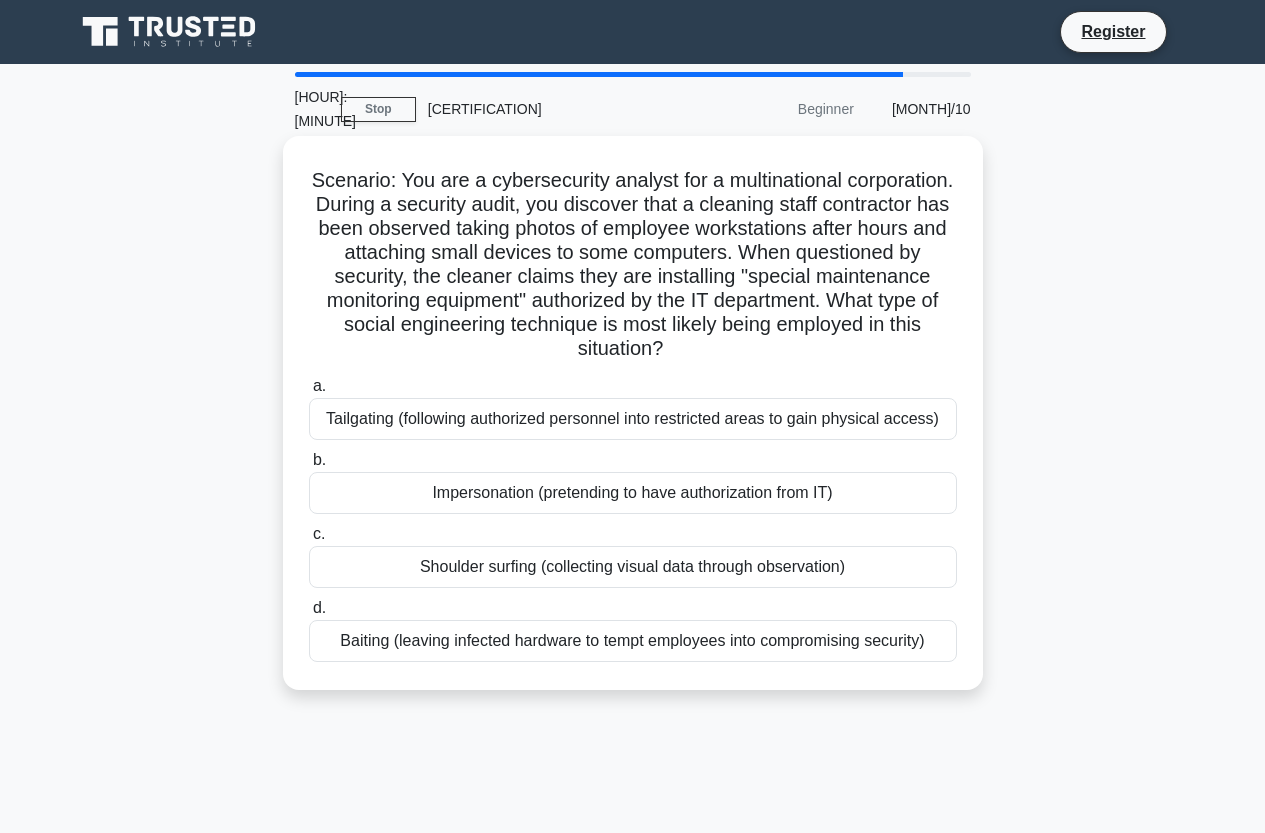 click on "Impersonation (pretending to have authorization from IT)" at bounding box center [633, 493] 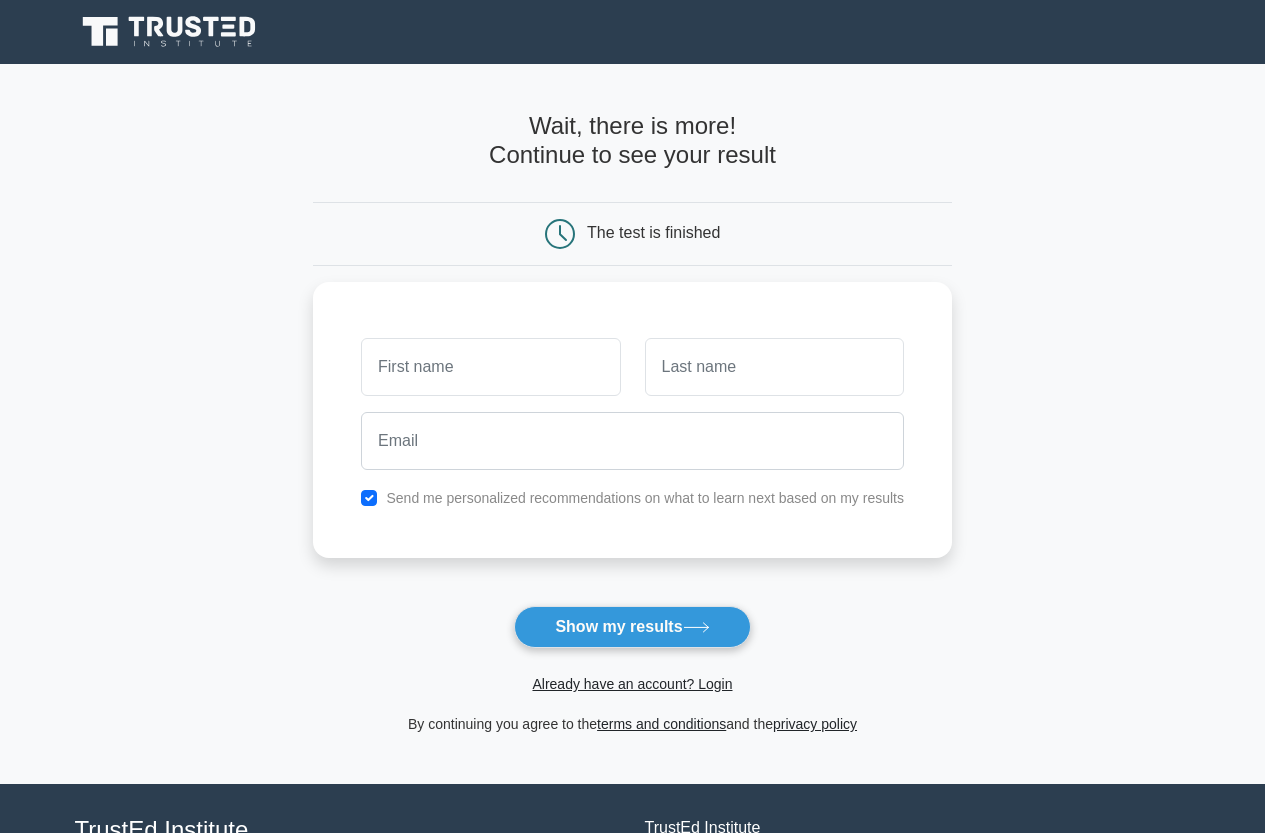 scroll, scrollTop: 0, scrollLeft: 0, axis: both 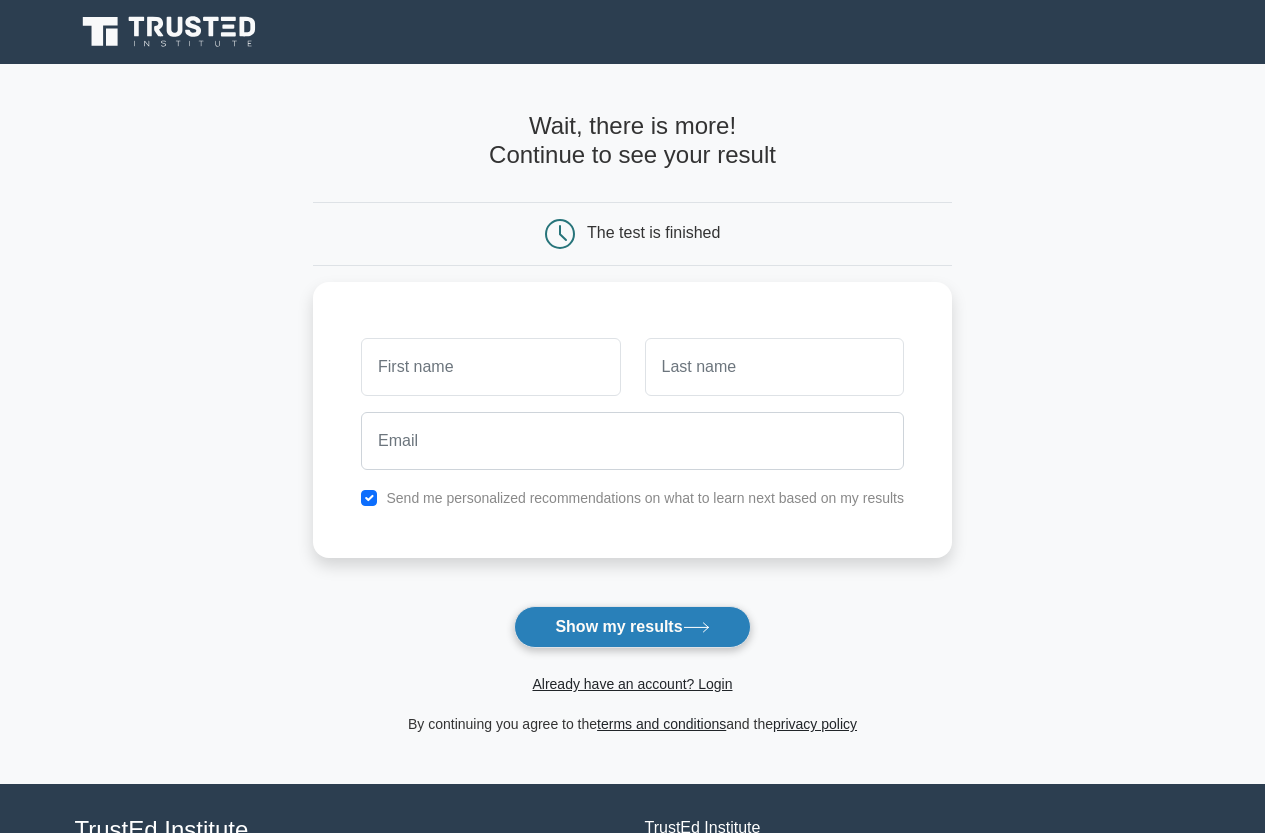 click on "Show my results" at bounding box center [632, 627] 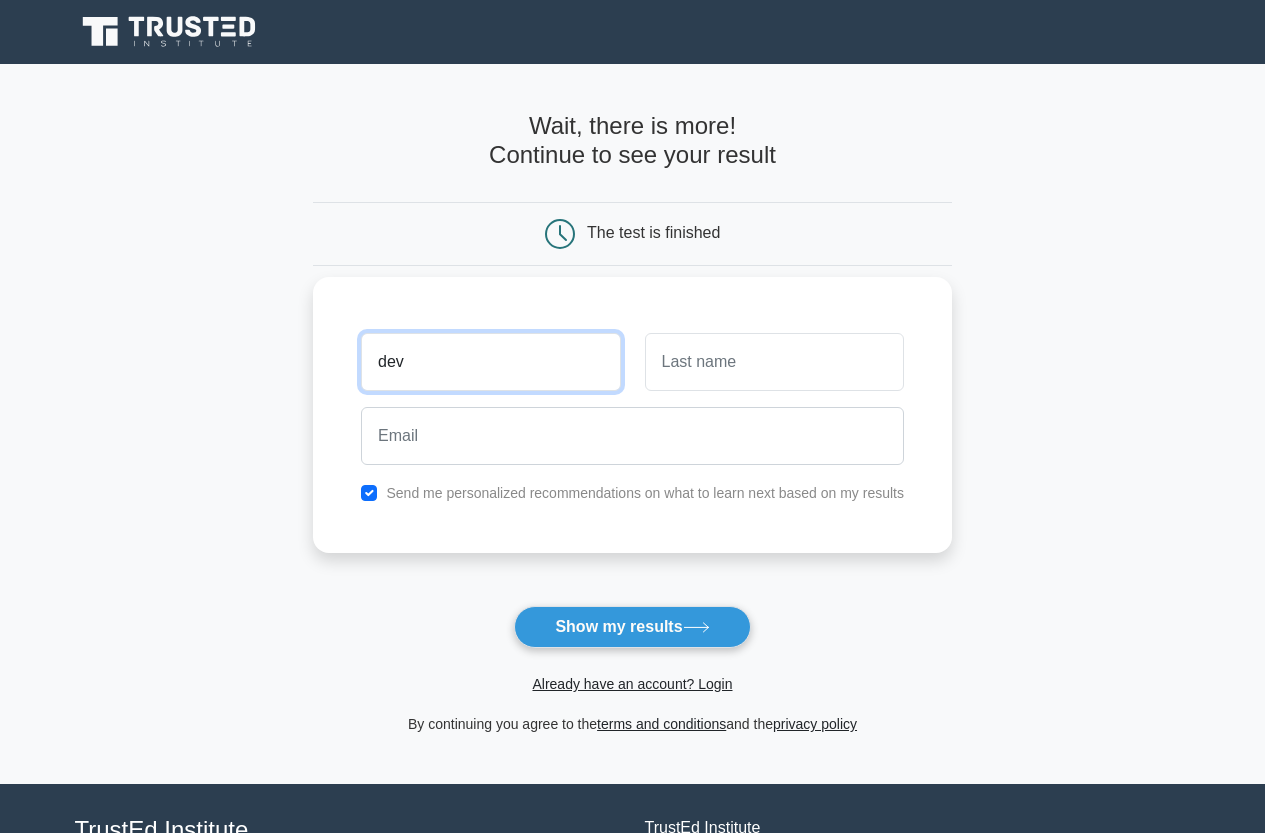 type on "dev" 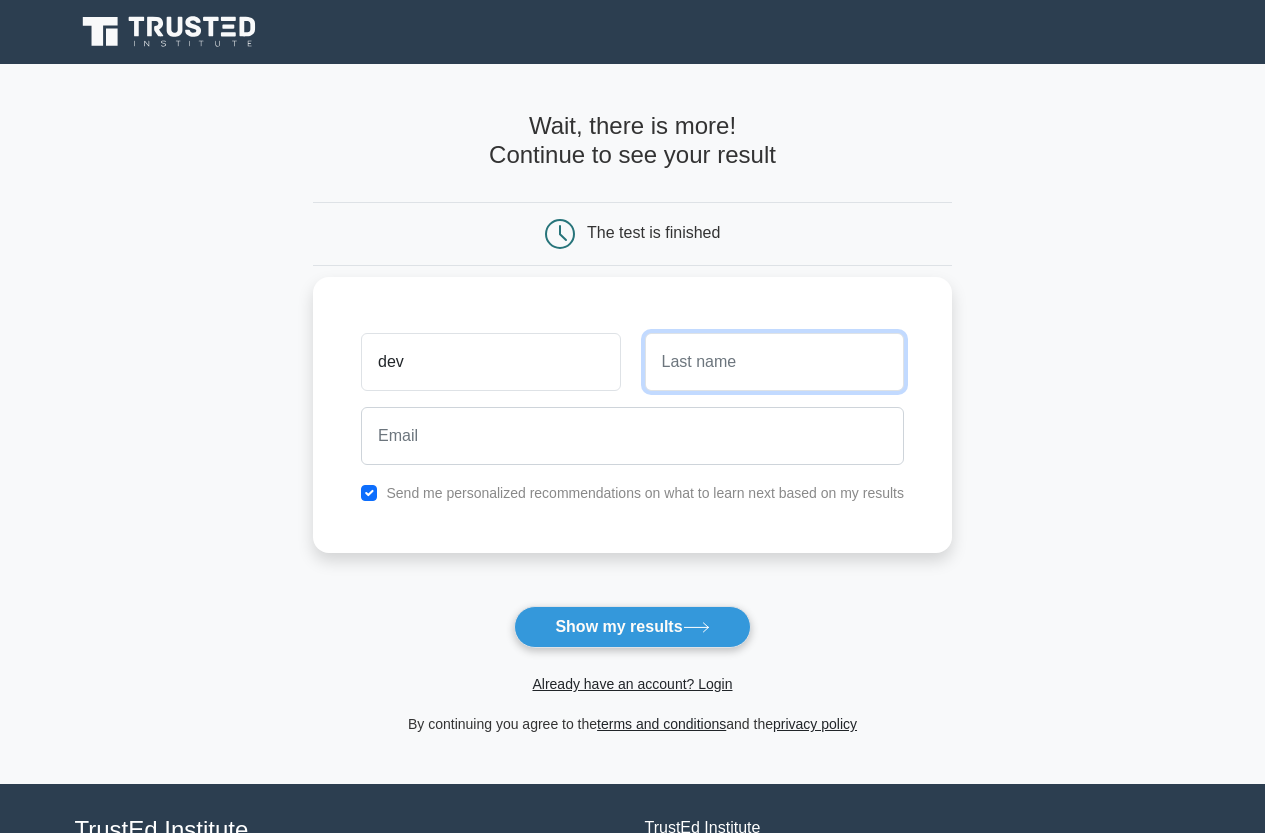 click at bounding box center [774, 362] 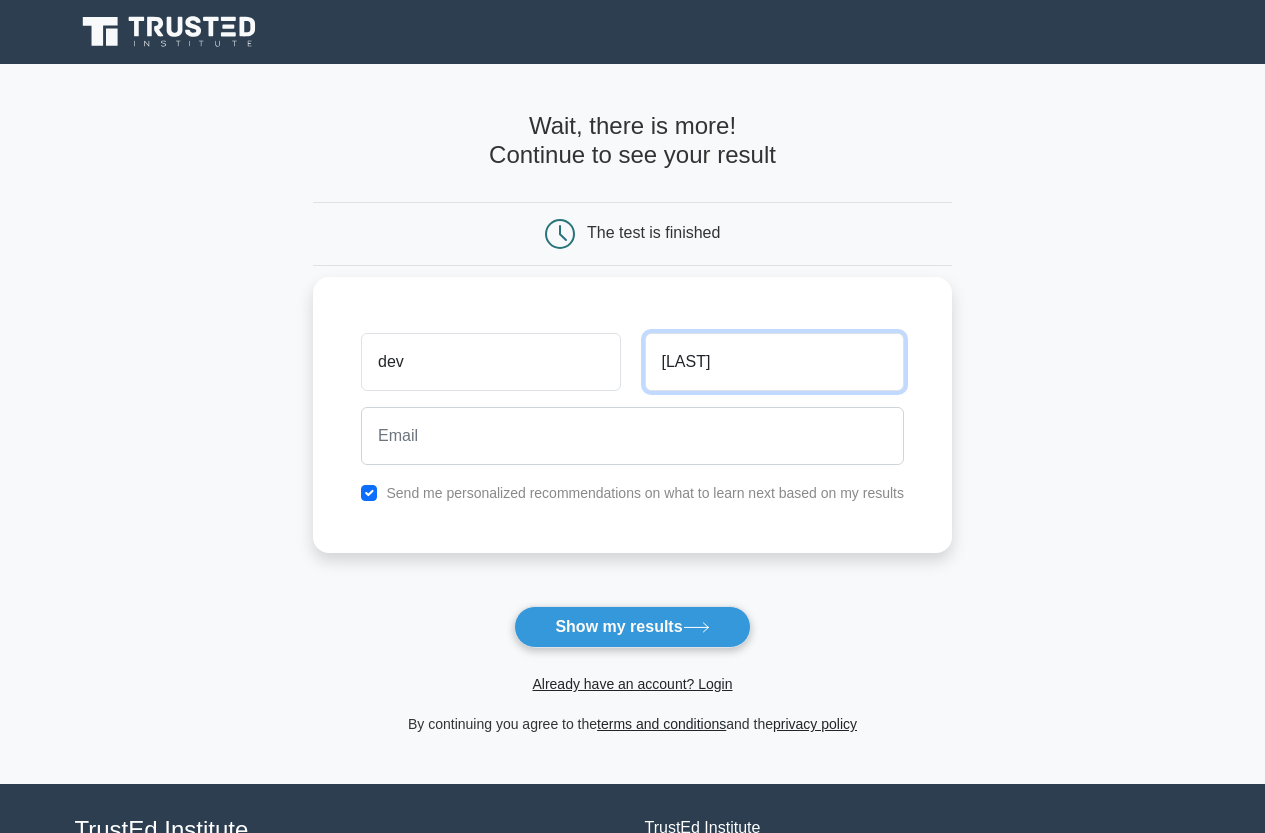 type on "[LAST]" 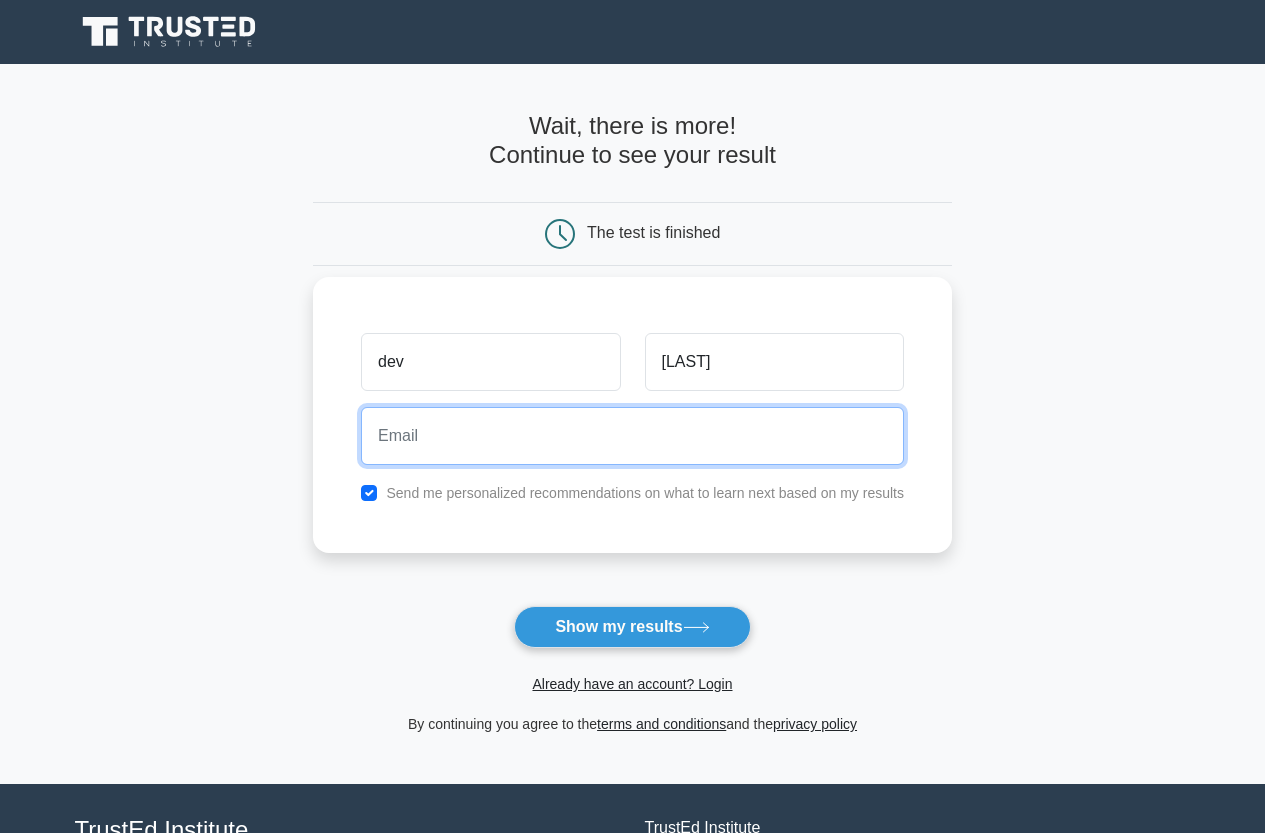 click at bounding box center (632, 436) 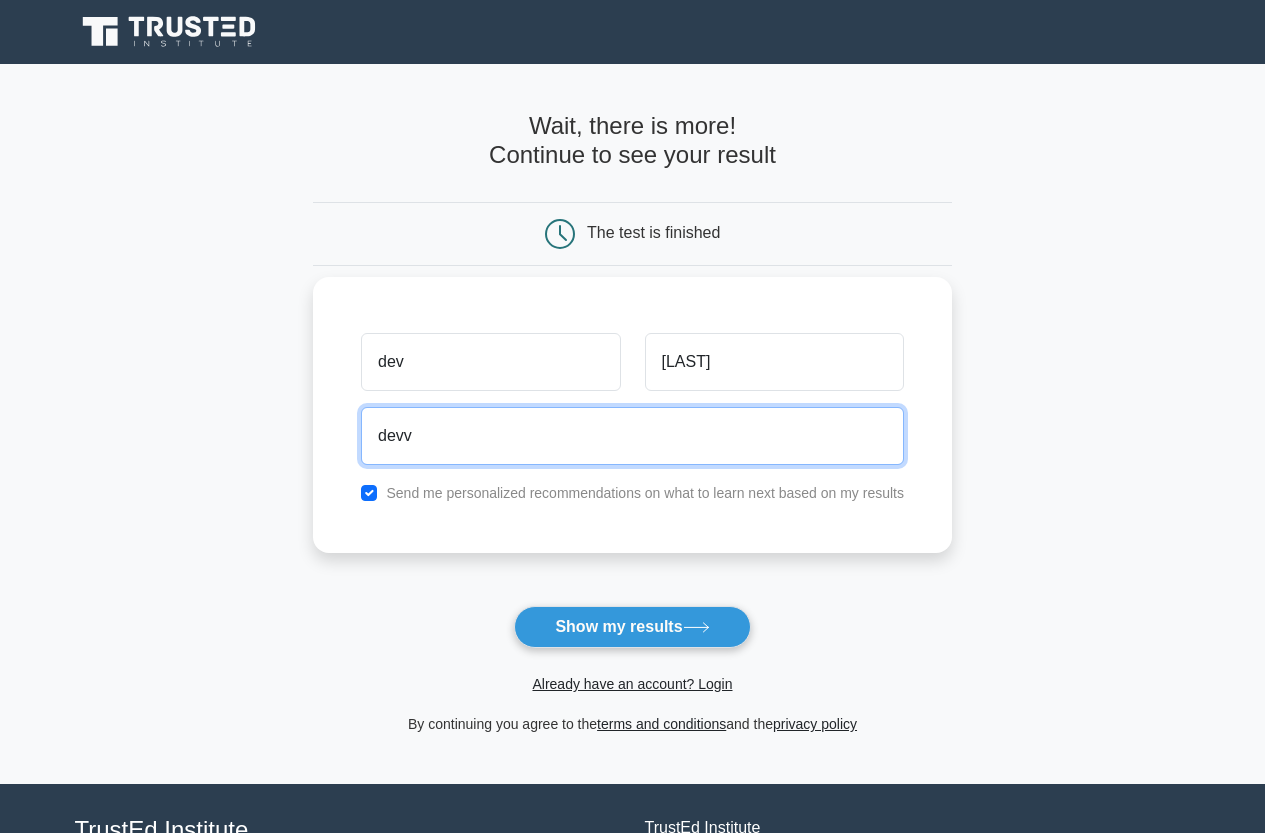 type on "devvyas0039@gmail.com" 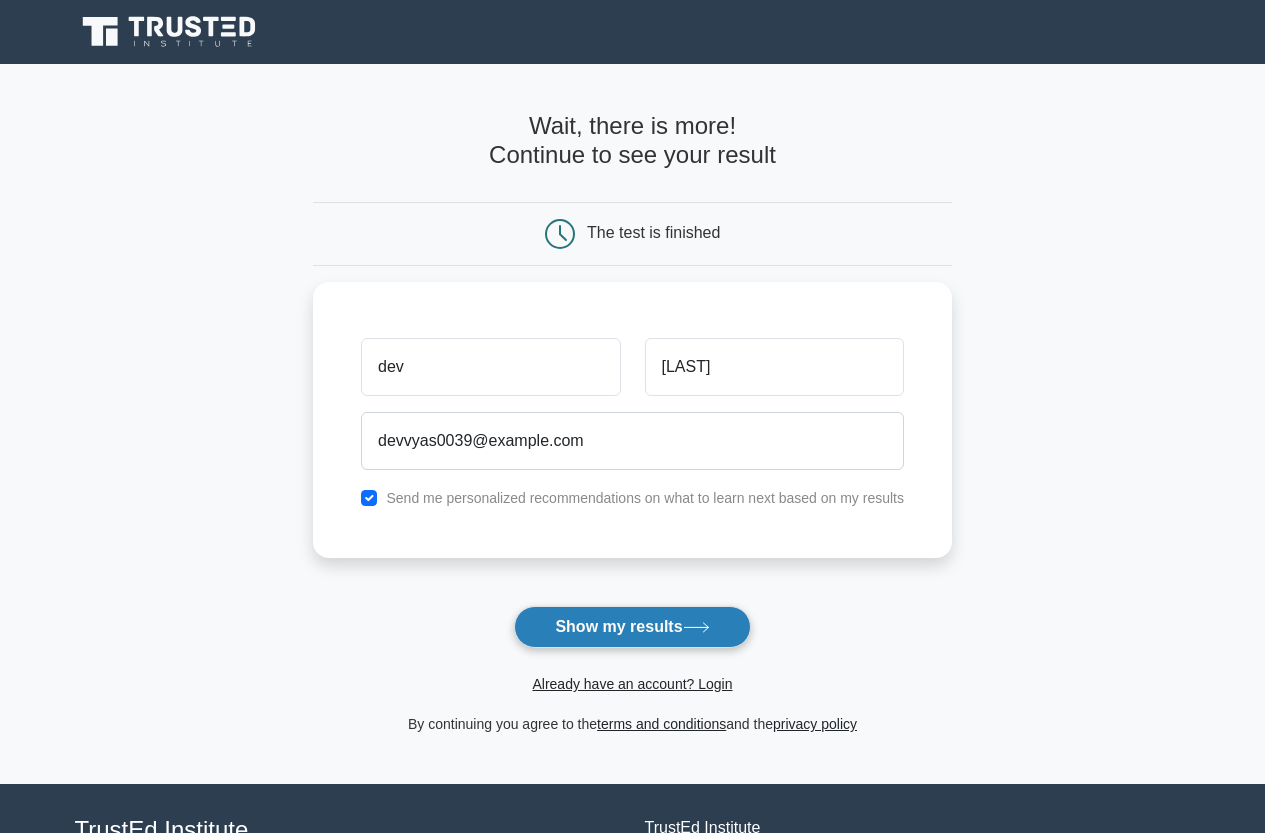 click on "Show my results" at bounding box center [632, 627] 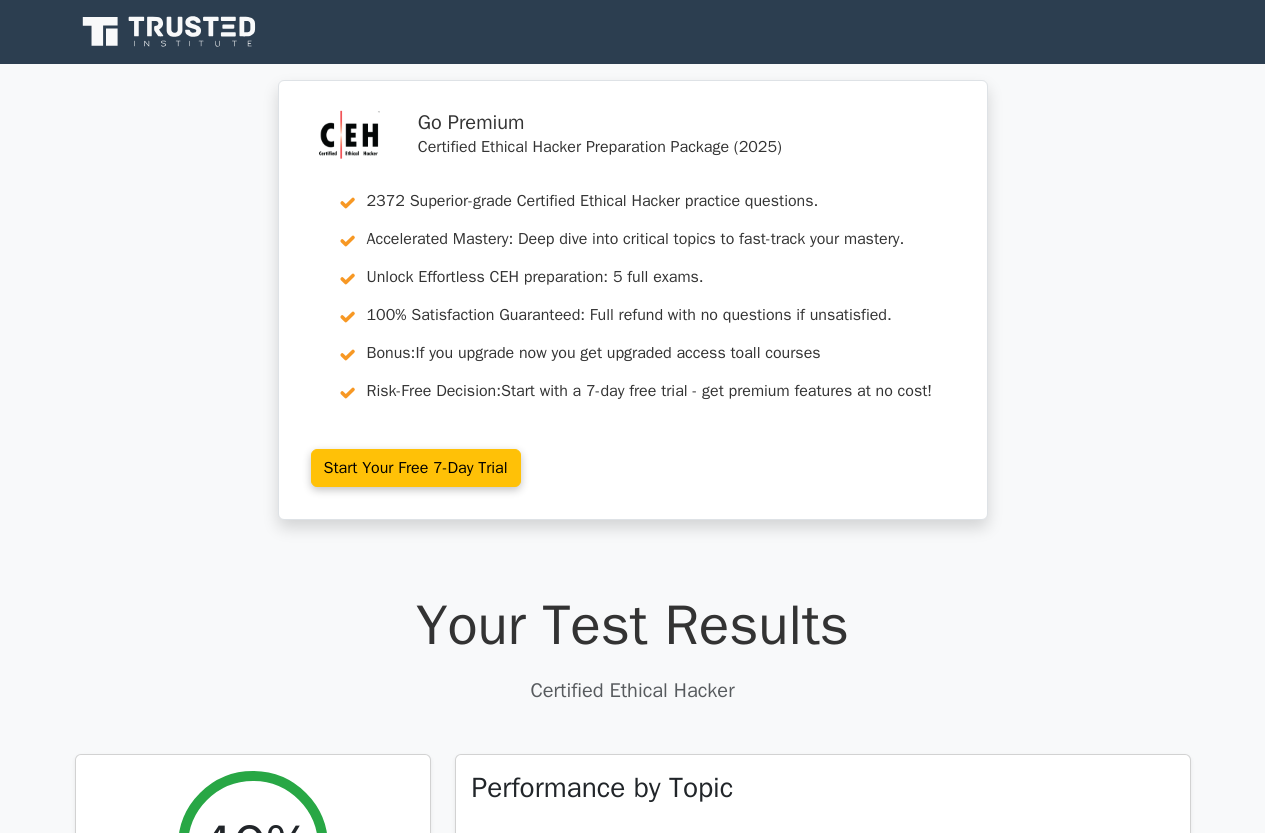 scroll, scrollTop: 0, scrollLeft: 0, axis: both 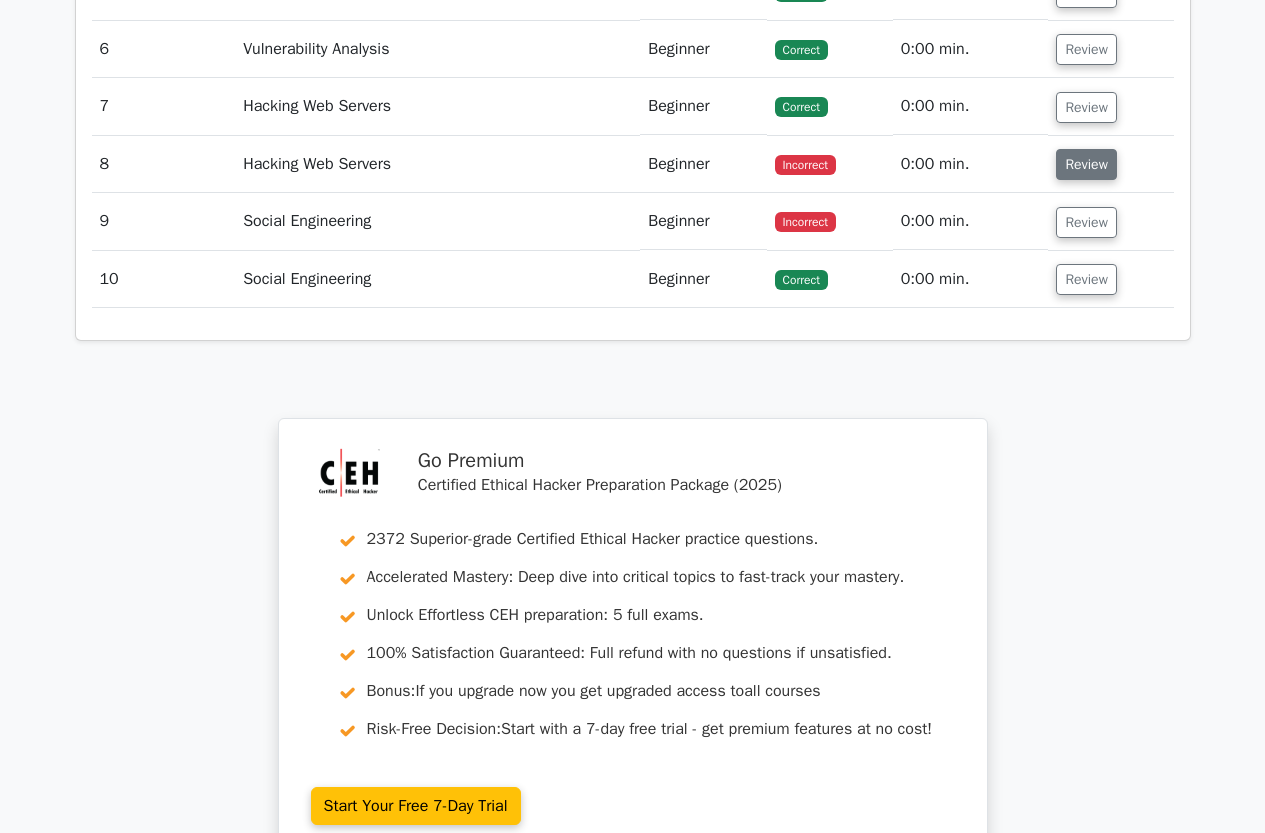 click on "Review" at bounding box center (1086, 164) 